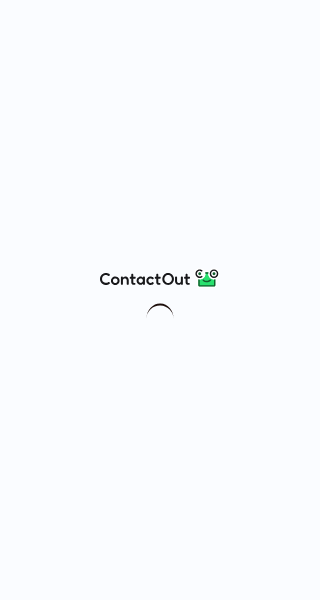 scroll, scrollTop: 0, scrollLeft: 0, axis: both 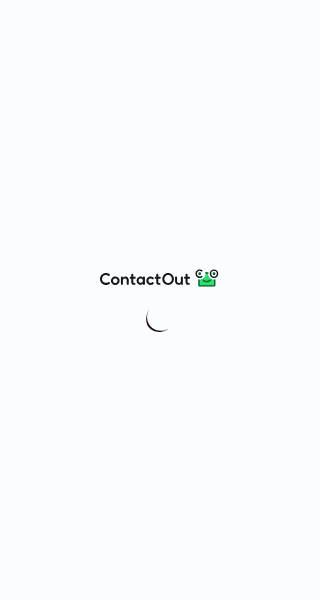 drag, startPoint x: 122, startPoint y: 301, endPoint x: 122, endPoint y: 225, distance: 76 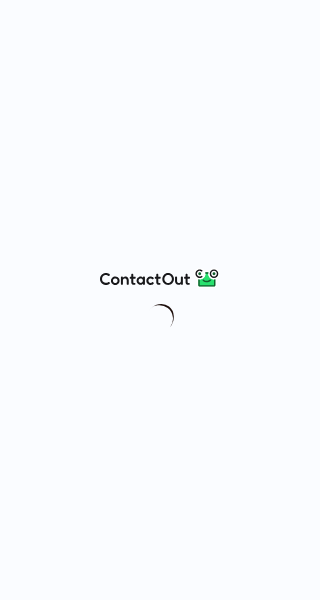 click at bounding box center [160, 300] 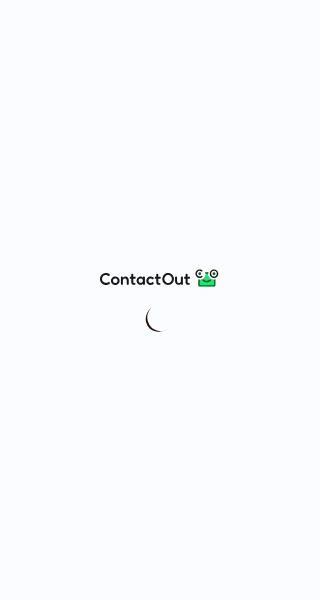 drag, startPoint x: 137, startPoint y: 279, endPoint x: 153, endPoint y: 197, distance: 83.546394 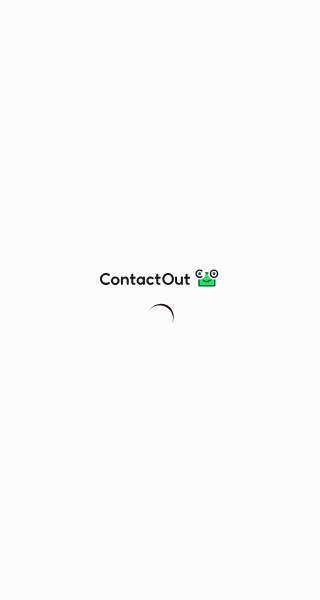 click at bounding box center (160, 300) 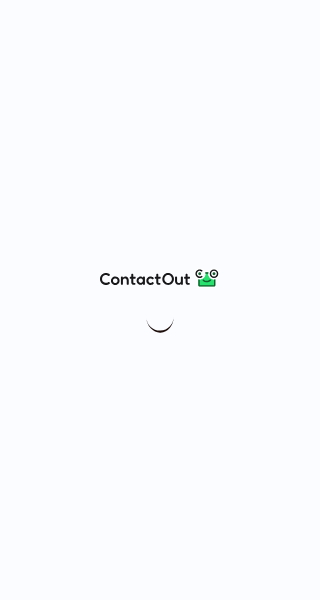 drag, startPoint x: 122, startPoint y: 175, endPoint x: 134, endPoint y: 176, distance: 12.0415945 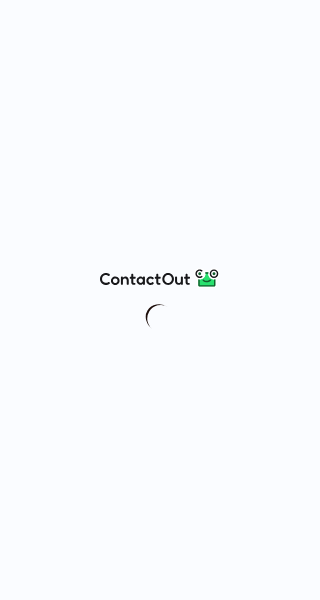 click at bounding box center [160, 300] 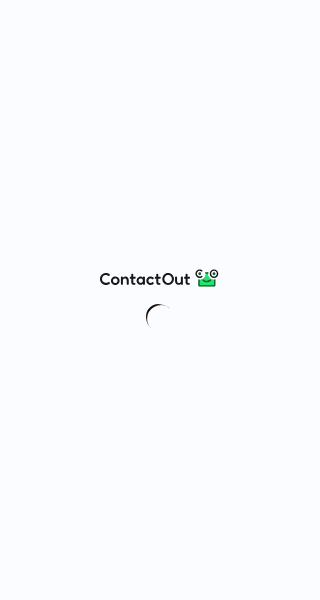 drag, startPoint x: 176, startPoint y: 199, endPoint x: 146, endPoint y: 193, distance: 30.594116 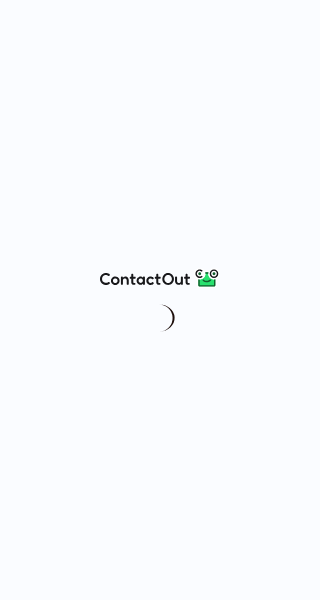 click at bounding box center [160, 300] 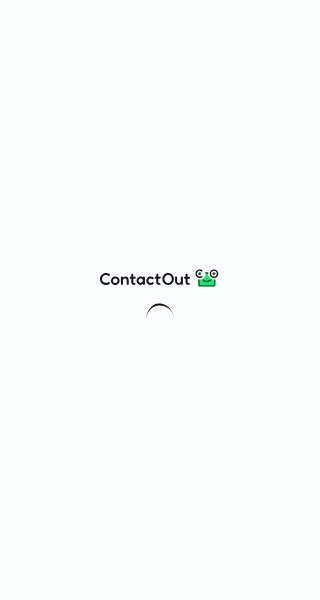 scroll, scrollTop: 0, scrollLeft: 0, axis: both 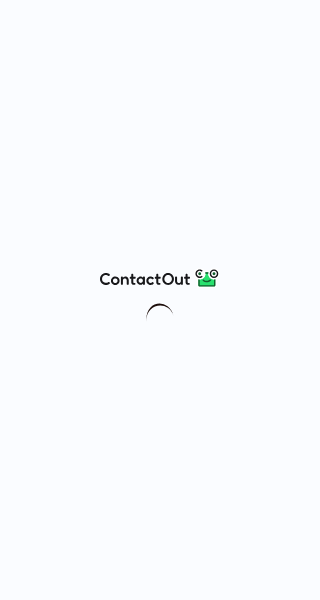 click at bounding box center [160, 300] 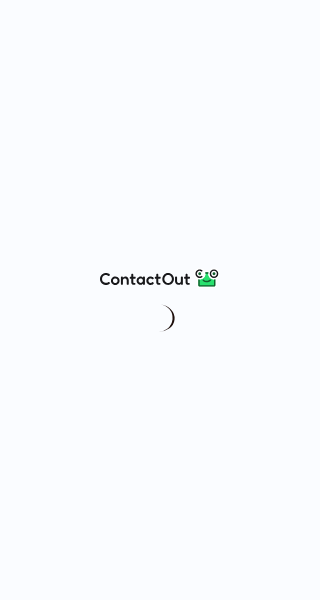 scroll, scrollTop: 0, scrollLeft: 0, axis: both 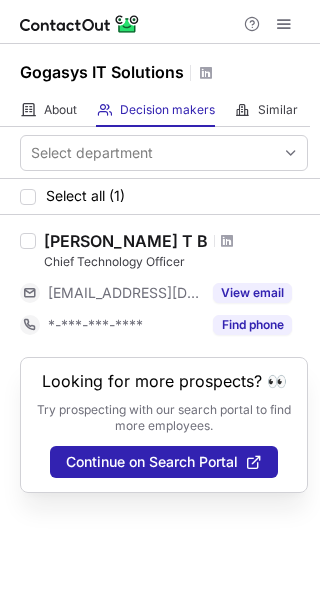 drag, startPoint x: 189, startPoint y: 216, endPoint x: 164, endPoint y: 183, distance: 41.400482 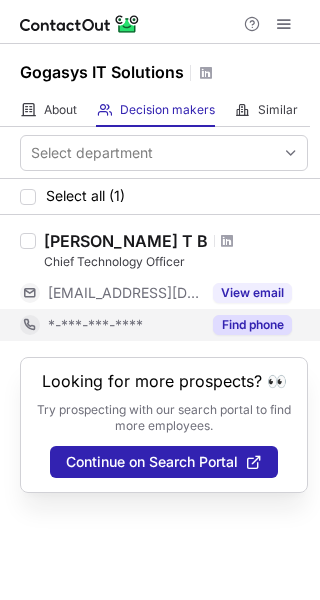 click on "Find phone" at bounding box center (252, 325) 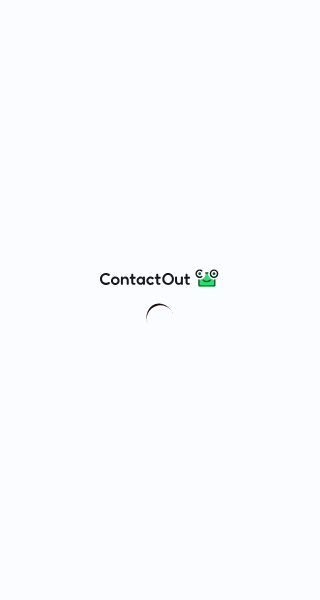 scroll, scrollTop: 0, scrollLeft: 0, axis: both 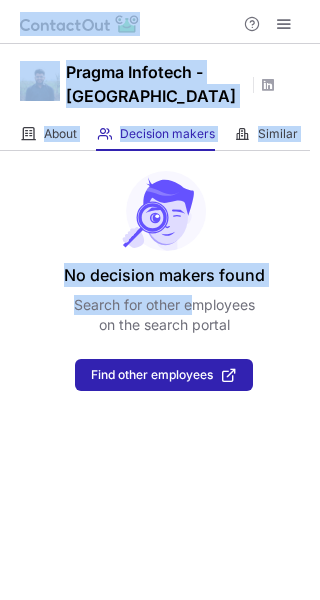 click at bounding box center [164, 211] 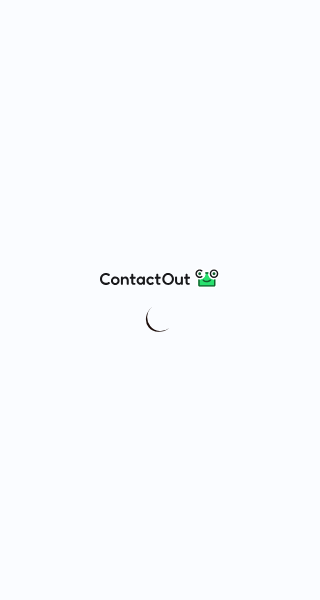 click at bounding box center (160, 300) 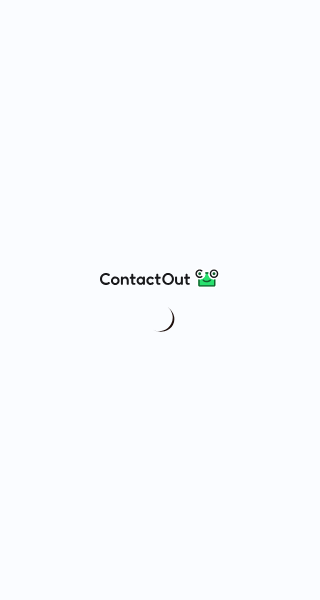 scroll, scrollTop: 0, scrollLeft: 0, axis: both 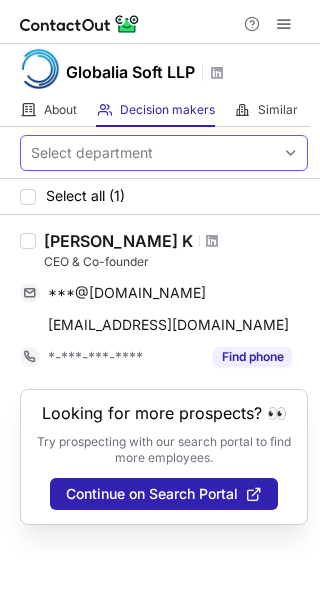 drag, startPoint x: 143, startPoint y: 178, endPoint x: 155, endPoint y: 160, distance: 21.633308 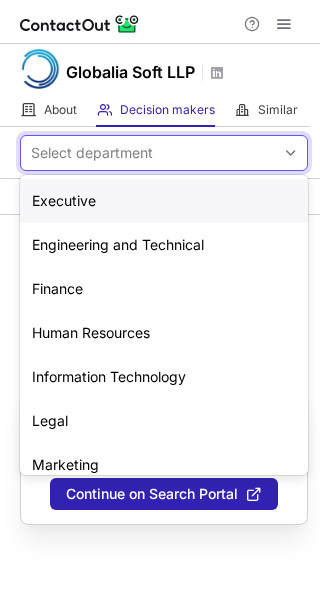 click on "Select department" at bounding box center [148, 153] 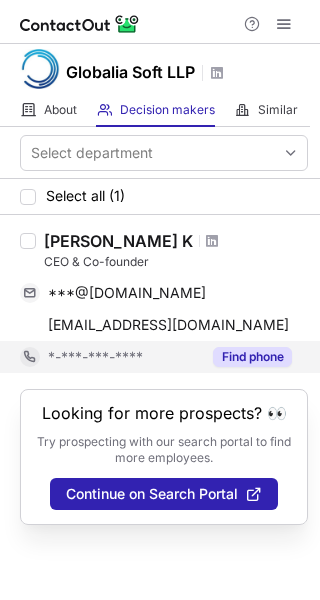 click on "Find phone" at bounding box center (252, 357) 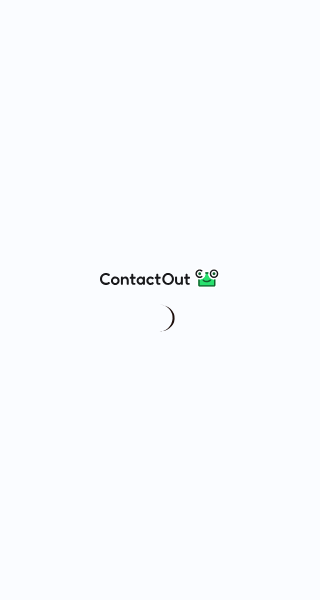 scroll, scrollTop: 0, scrollLeft: 0, axis: both 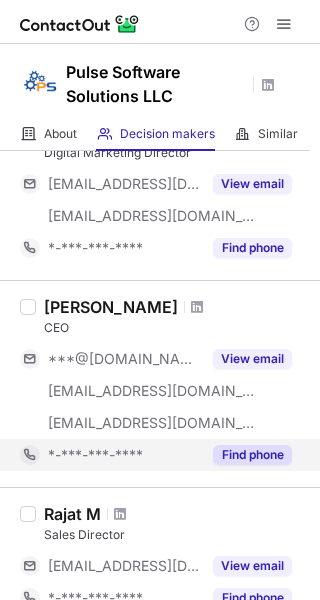 click on "Find phone" at bounding box center [252, 455] 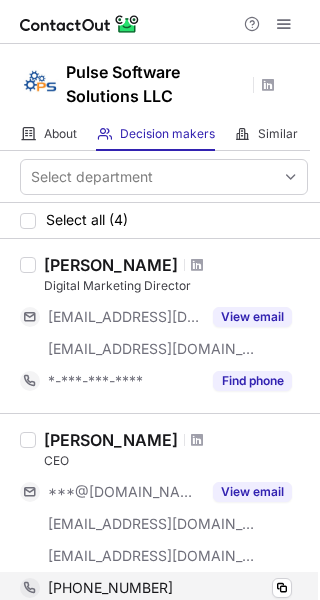 scroll, scrollTop: 133, scrollLeft: 0, axis: vertical 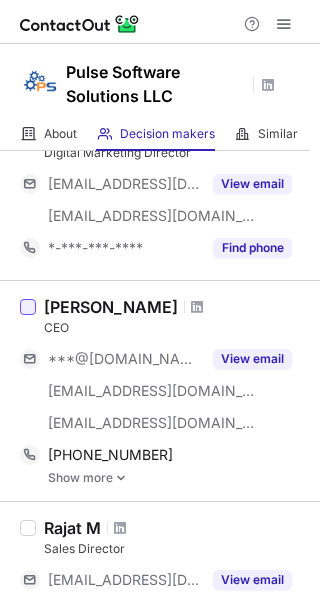 click at bounding box center [28, 307] 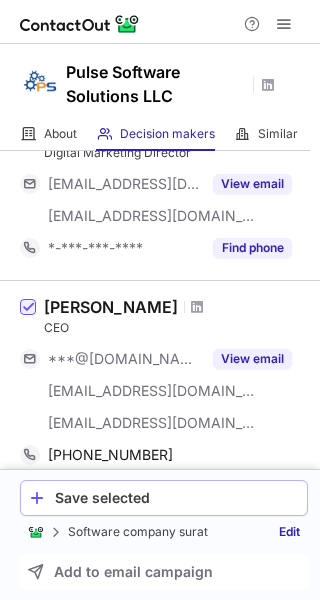 click on "Save selected" at bounding box center [177, 498] 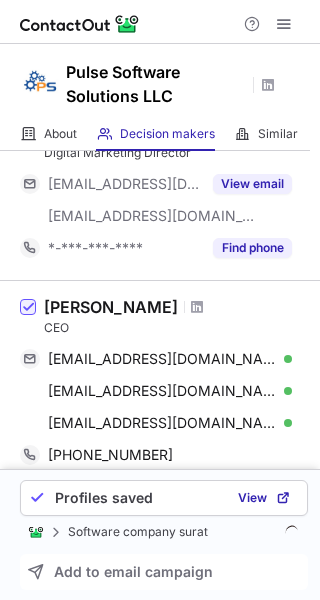 click on "CEO" at bounding box center [176, 328] 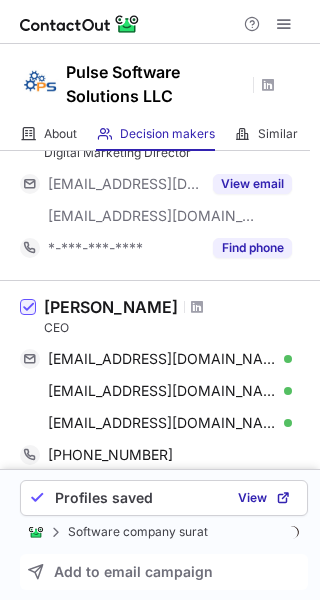 drag, startPoint x: 250, startPoint y: 317, endPoint x: 240, endPoint y: 307, distance: 14.142136 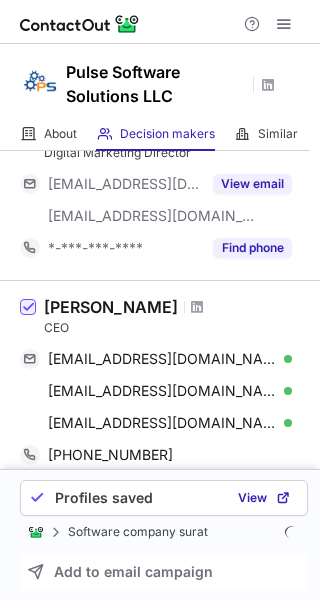 click on "Manoj Manghnani" at bounding box center [176, 307] 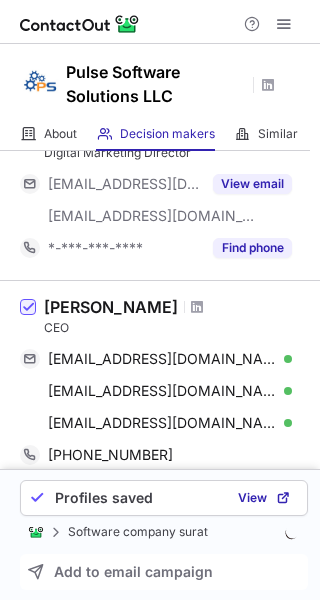 click on "Manoj Manghnani" at bounding box center [176, 307] 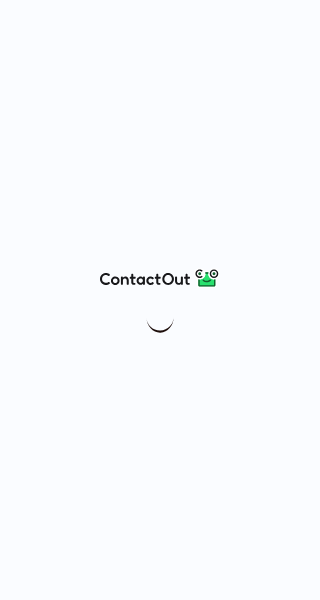 scroll, scrollTop: 0, scrollLeft: 0, axis: both 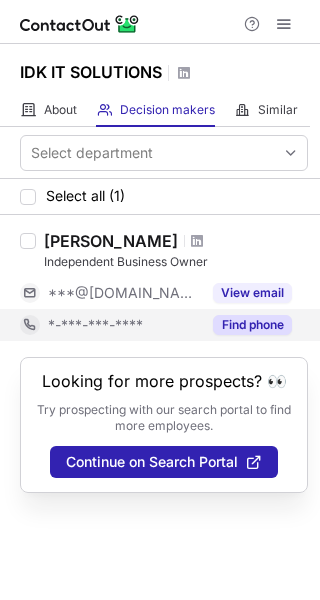 click on "Find phone" at bounding box center [252, 325] 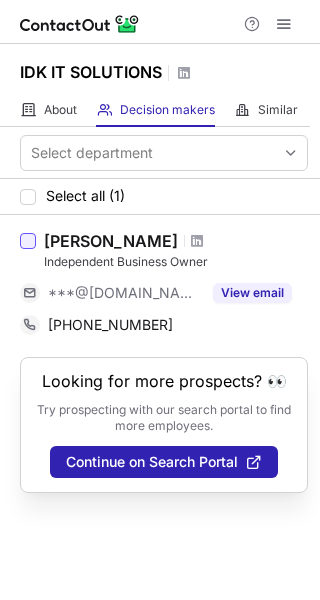 click at bounding box center (28, 241) 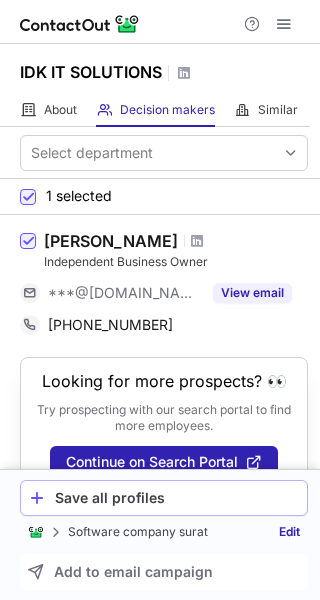click on "Save all profiles" at bounding box center [164, 498] 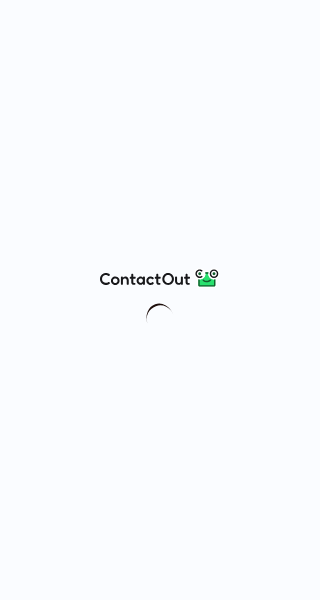 scroll, scrollTop: 0, scrollLeft: 0, axis: both 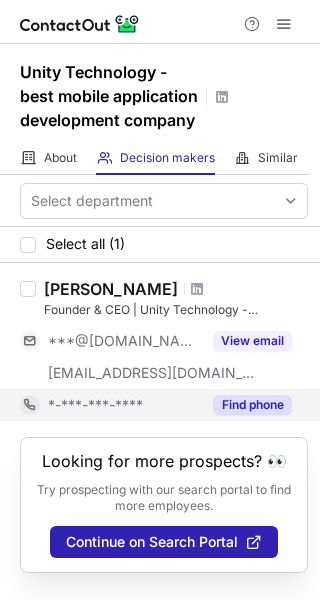 click on "Find phone" at bounding box center (252, 405) 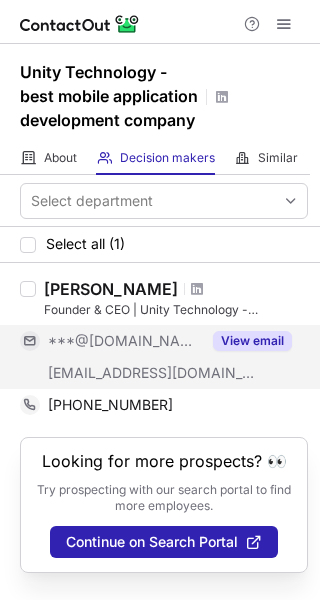 drag, startPoint x: 33, startPoint y: 293, endPoint x: 49, endPoint y: 331, distance: 41.231056 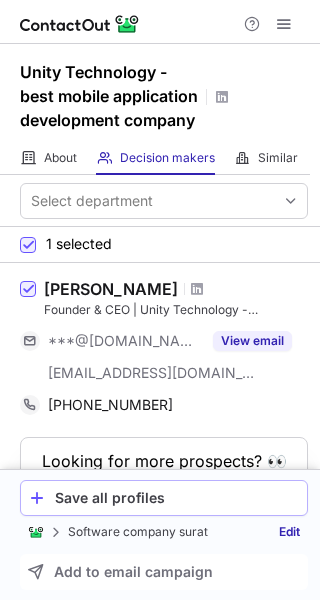 click on "Save all profiles" at bounding box center (177, 498) 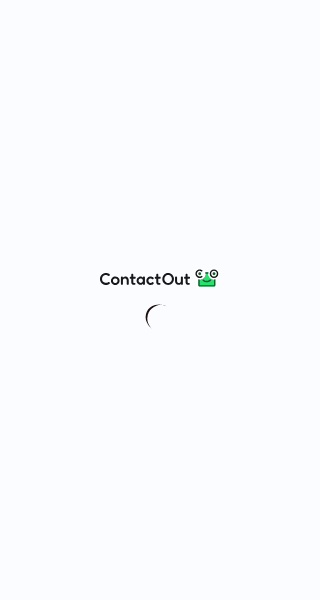 scroll, scrollTop: 0, scrollLeft: 0, axis: both 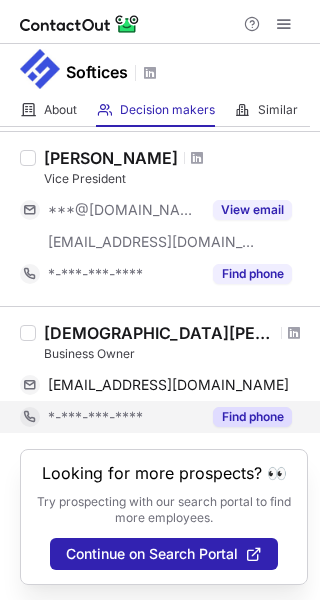 click on "Find phone" at bounding box center (252, 417) 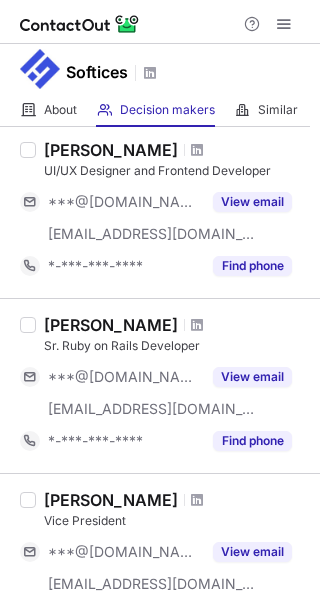 scroll, scrollTop: 400, scrollLeft: 0, axis: vertical 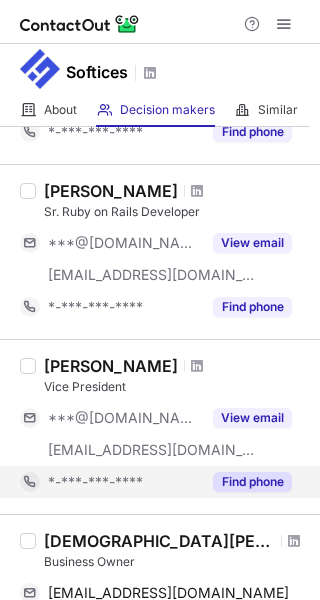 click on "Find phone" at bounding box center (252, 482) 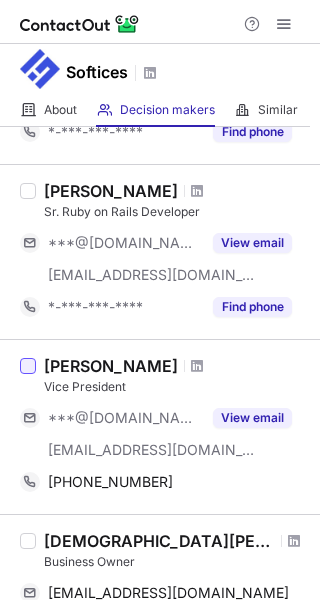 click at bounding box center [28, 366] 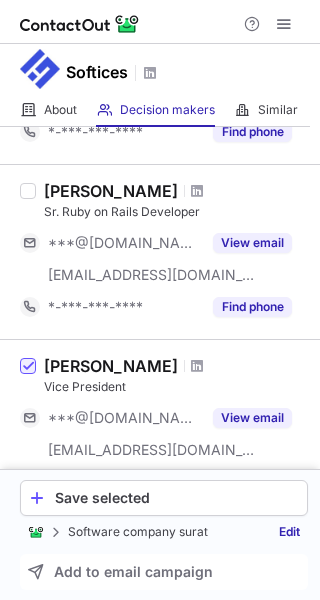 click on "Save selected Software company surat Edit Add to email campaign" at bounding box center [160, 534] 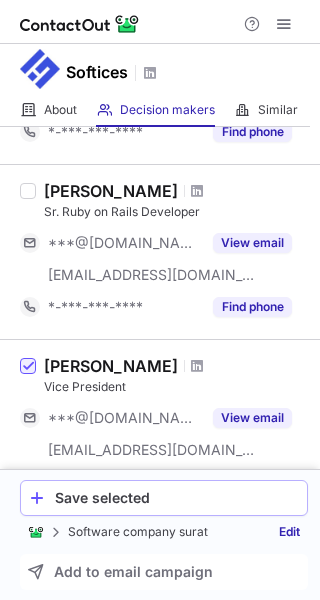 click on "Save selected" at bounding box center (177, 498) 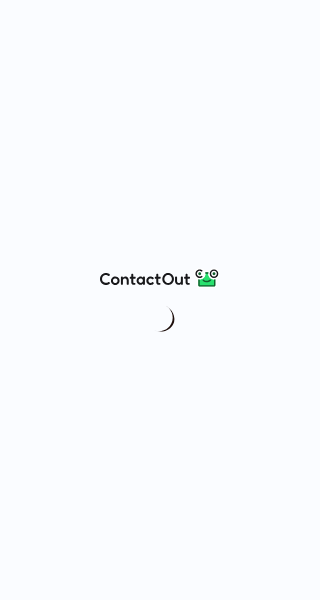 scroll, scrollTop: 0, scrollLeft: 0, axis: both 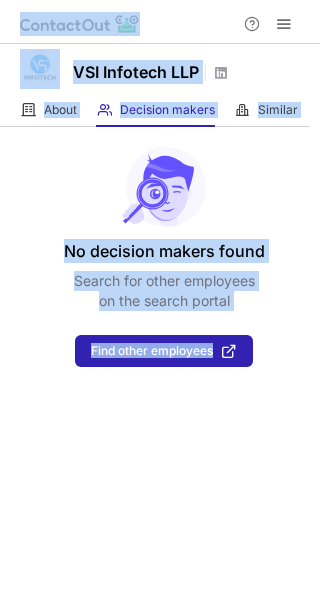 drag, startPoint x: 249, startPoint y: 327, endPoint x: 209, endPoint y: 289, distance: 55.17246 